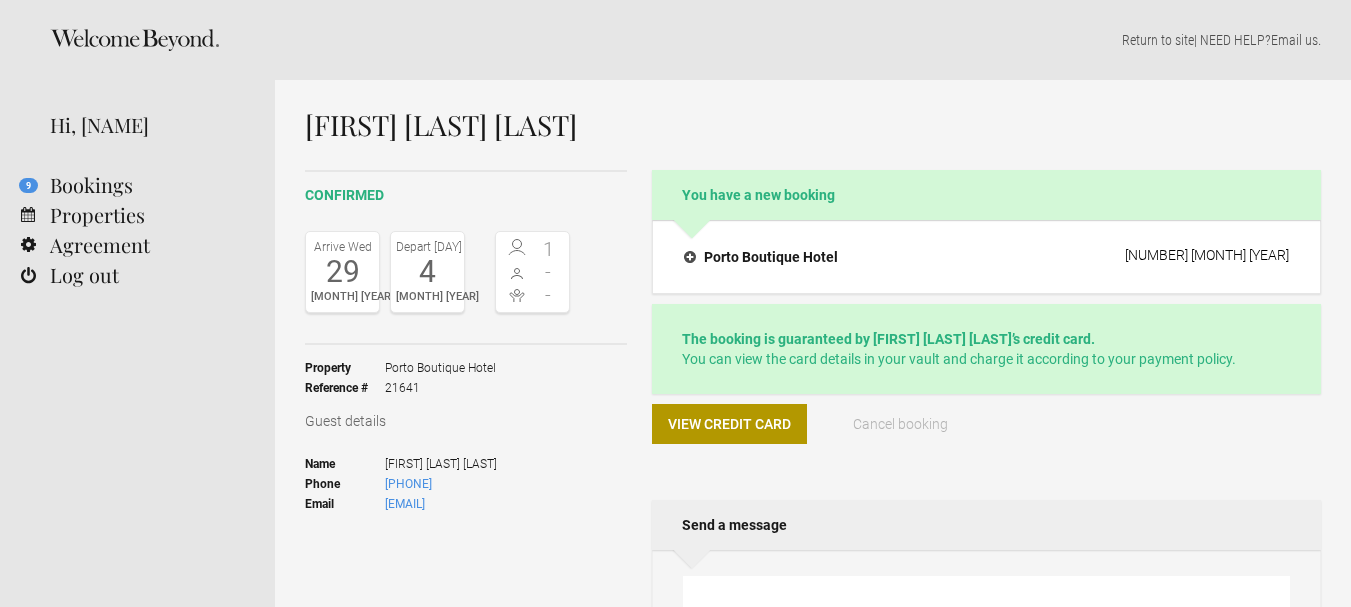 scroll, scrollTop: 0, scrollLeft: 0, axis: both 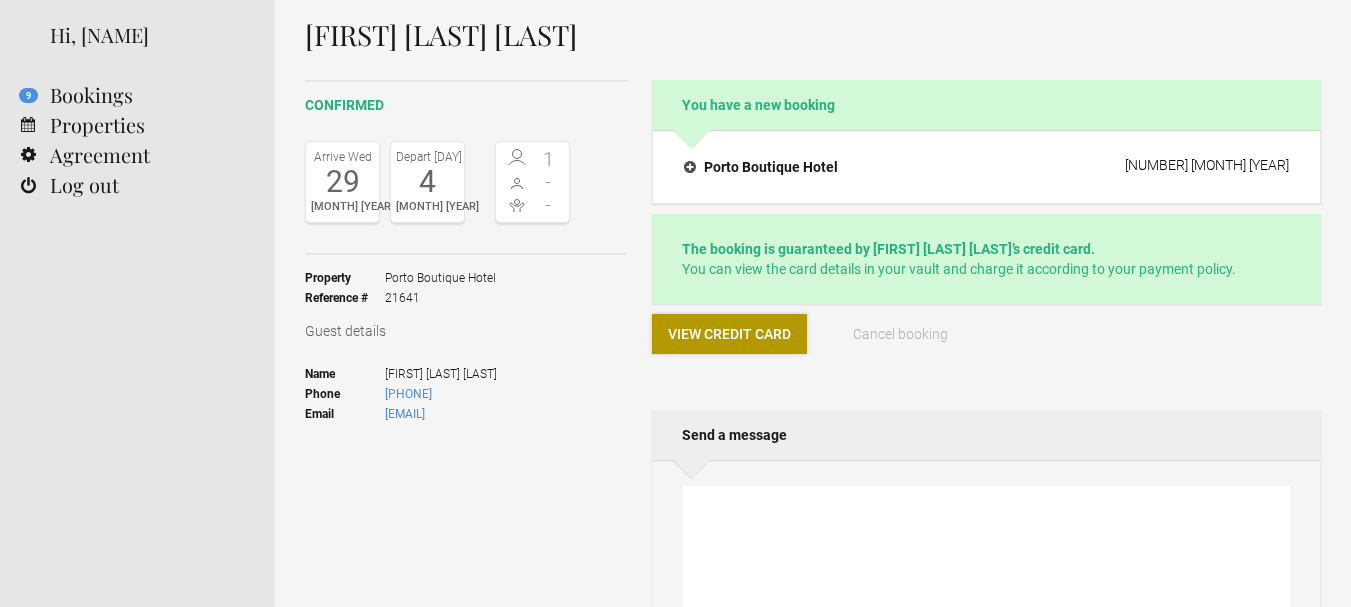 click on "View credit card" at bounding box center [729, 334] 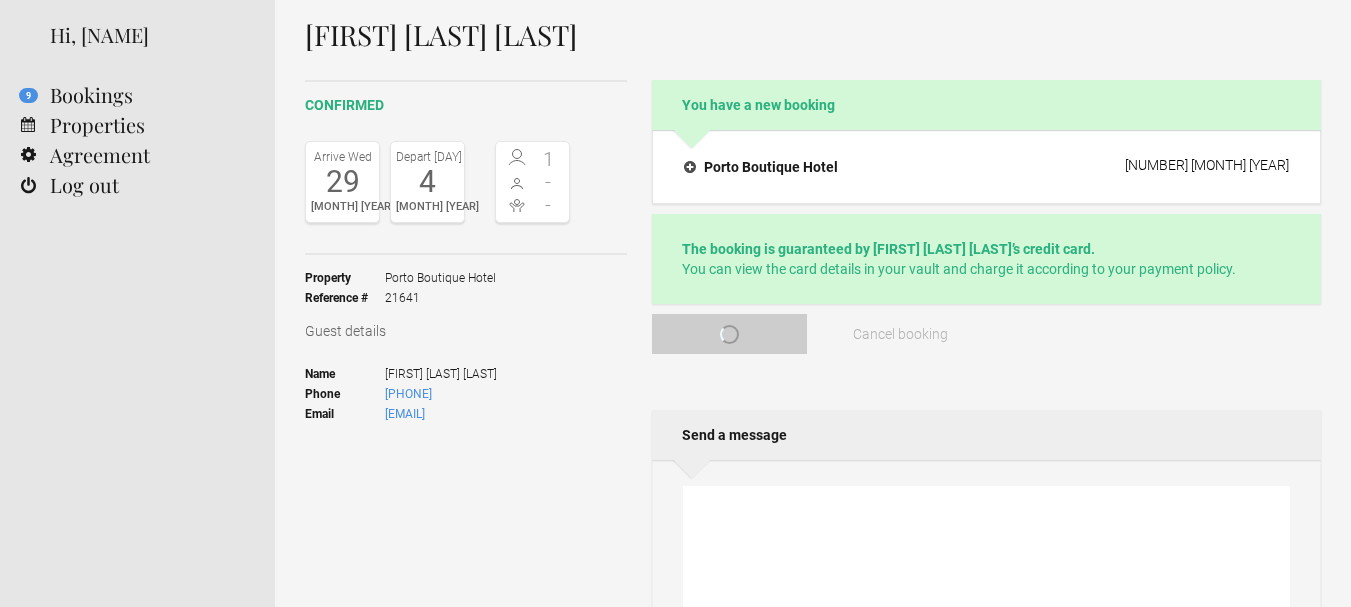 click on "You have a new booking
Porto Boutique Hotel
4 July 2025
29 Oct 2025  -  4 Nov 2025
6  nights
Double Room in the house (1 Adult)
480,00 €
Total  (including VAT & all other taxes)
480,00 €
(approx.  480,00 € )
Included in the rates
Rates include daily housekeeping, free WiFi and a buffet breakfast.
Payment terms
A valid credit card is required as guarantee to confirm the booking.
Cancellation policy" at bounding box center [986, 1321] 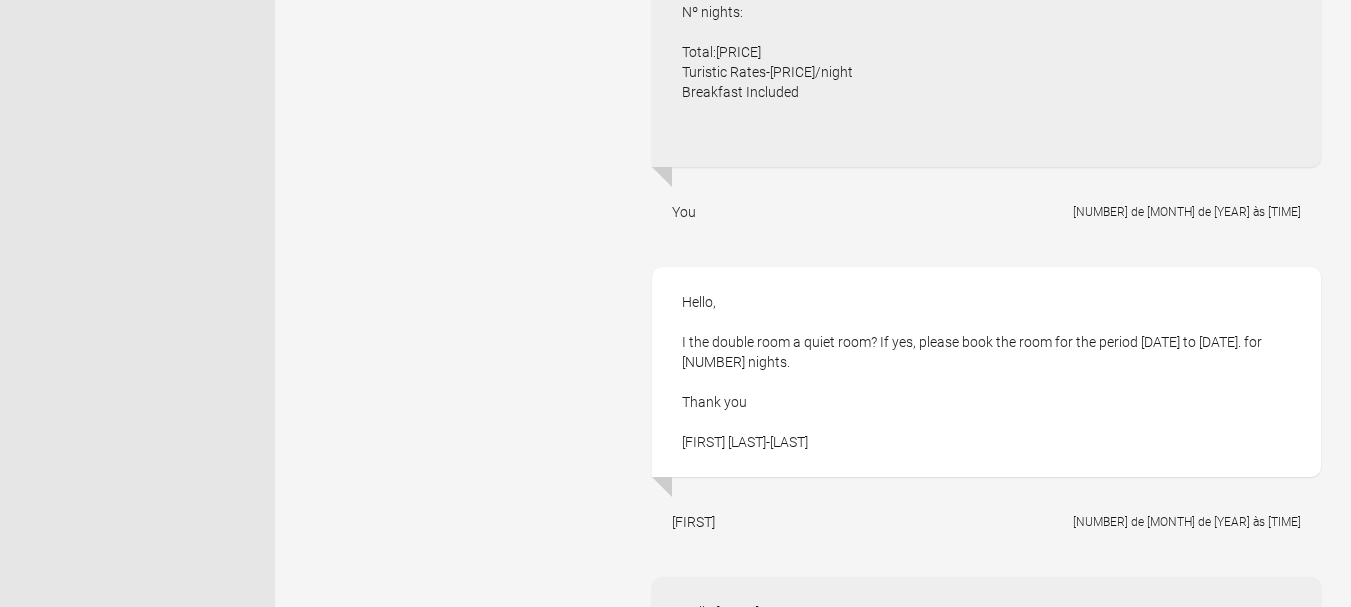 scroll, scrollTop: 1710, scrollLeft: 0, axis: vertical 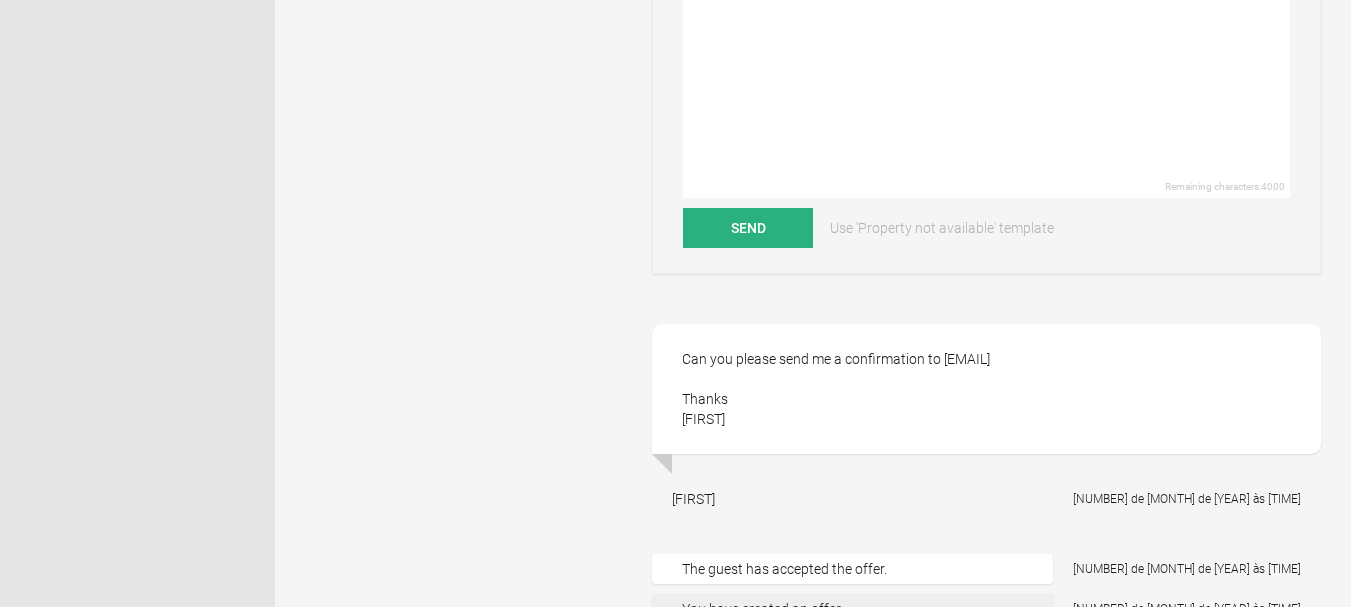 drag, startPoint x: 940, startPoint y: 355, endPoint x: 1148, endPoint y: 358, distance: 208.02164 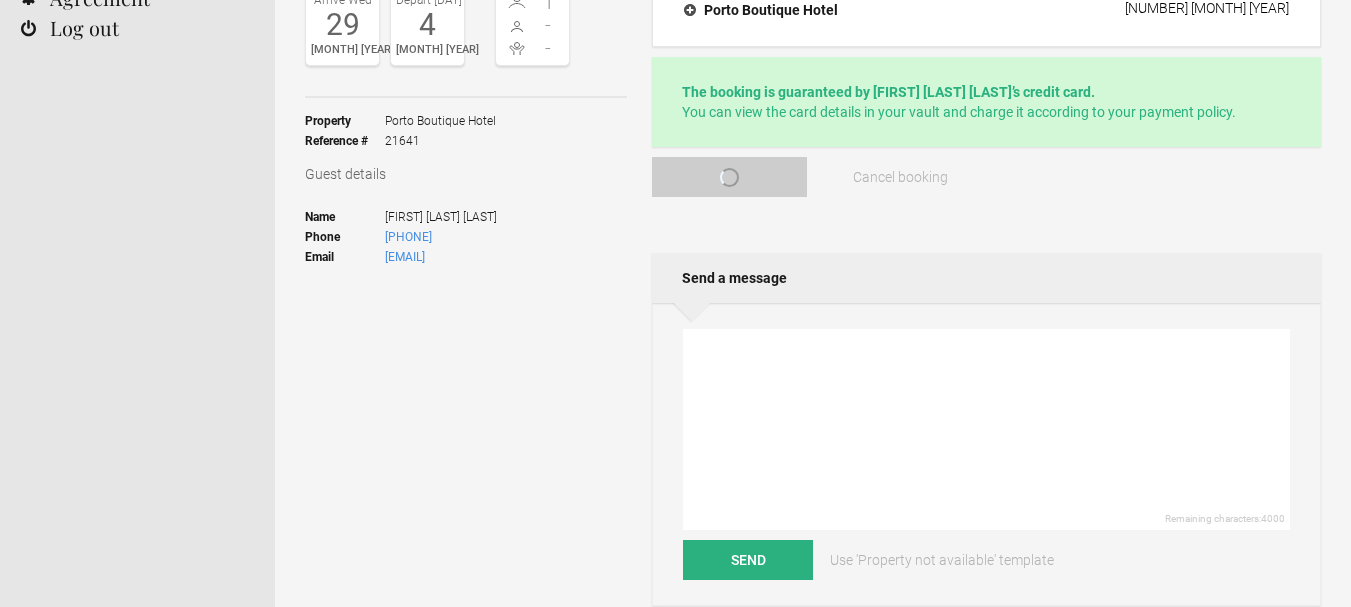 scroll, scrollTop: 0, scrollLeft: 0, axis: both 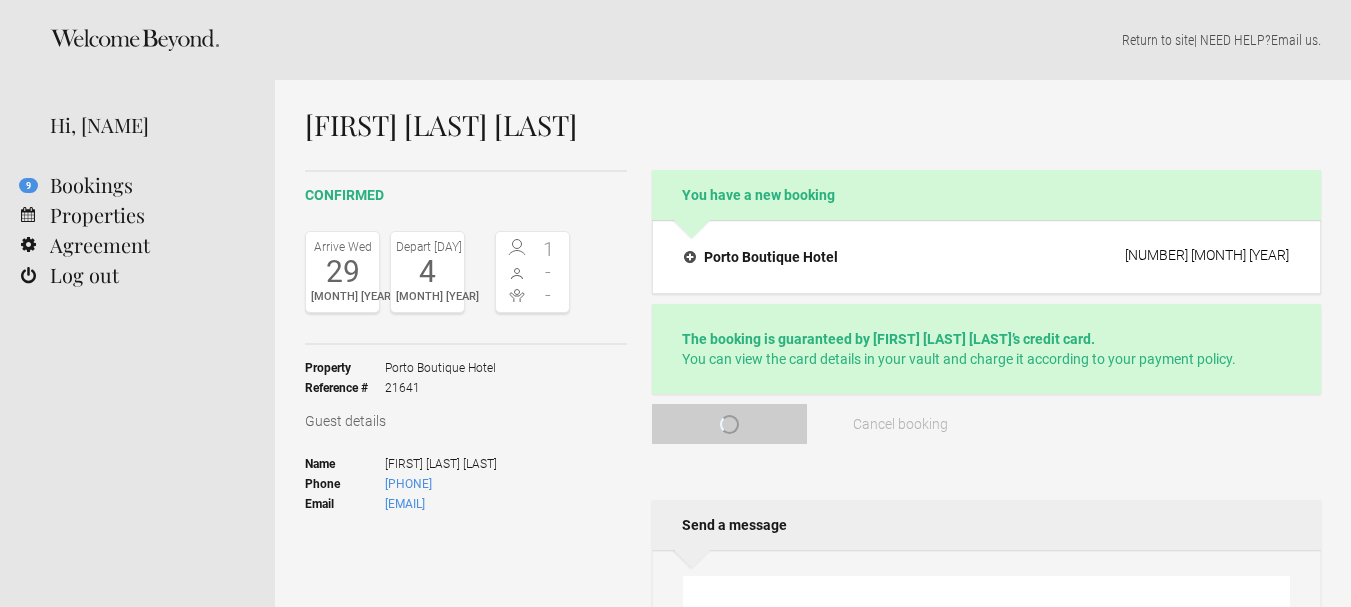 click on "You have a new booking
Porto Boutique Hotel
4 July 2025
29 Oct 2025  -  4 Nov 2025
6  nights
Double Room in the house (1 Adult)
480,00 €
Total  (including VAT & all other taxes)
480,00 €
(approx.  480,00 € )
Included in the rates
Rates include daily housekeeping, free WiFi and a buffet breakfast.
Payment terms
A valid credit card is required as guarantee to confirm the booking.
Cancellation policy" at bounding box center [986, 1411] 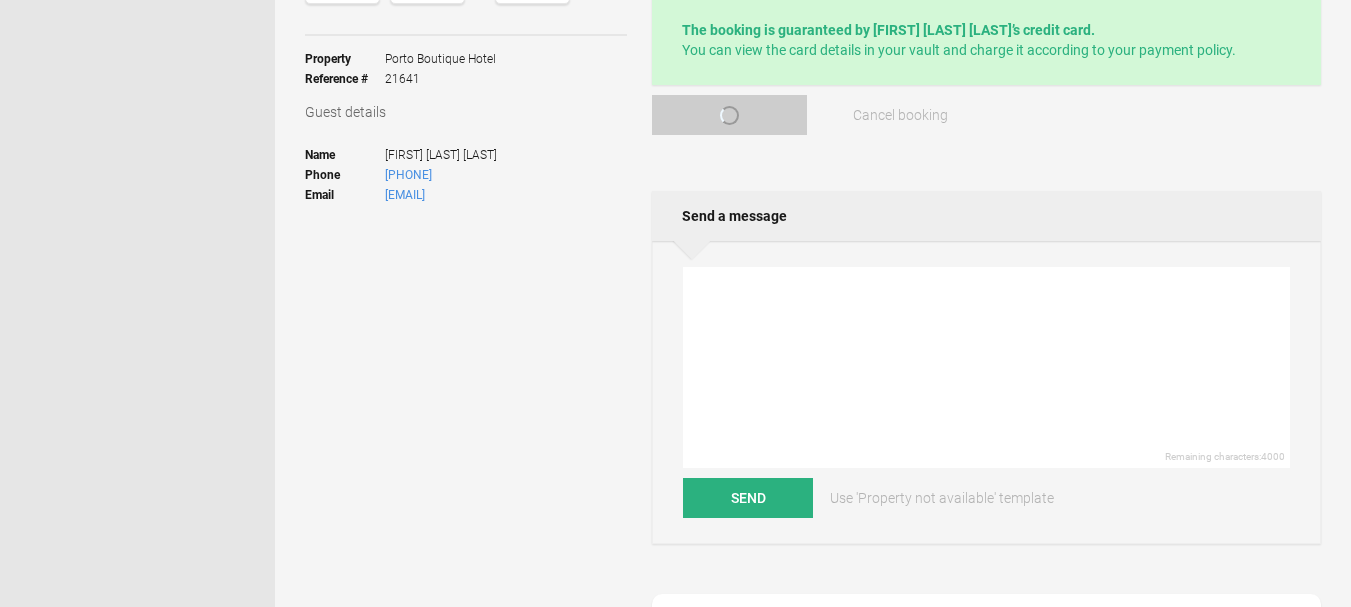 scroll, scrollTop: 0, scrollLeft: 0, axis: both 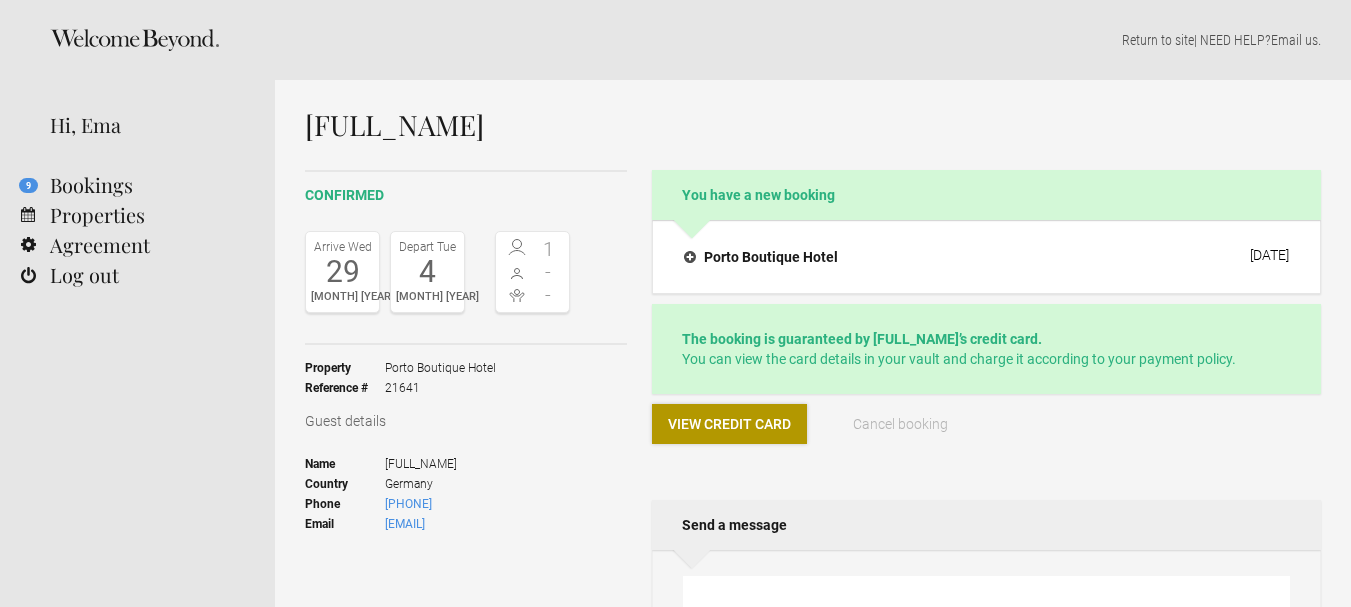 click on "View credit card" at bounding box center [729, 424] 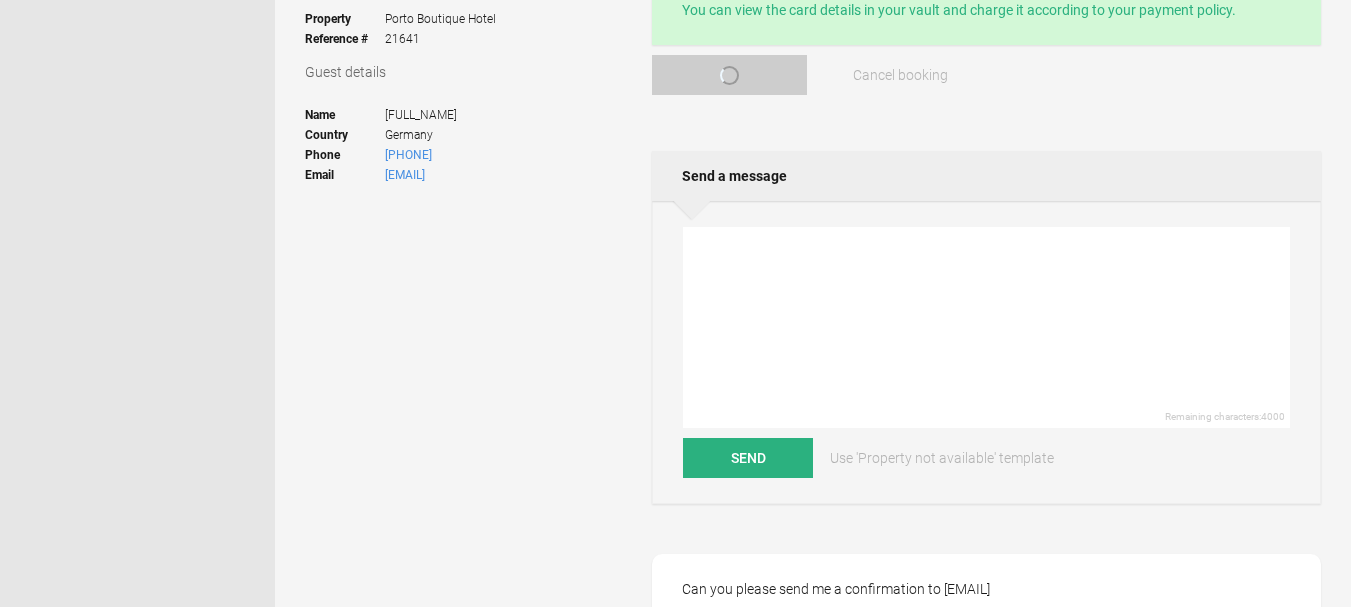 scroll, scrollTop: 360, scrollLeft: 0, axis: vertical 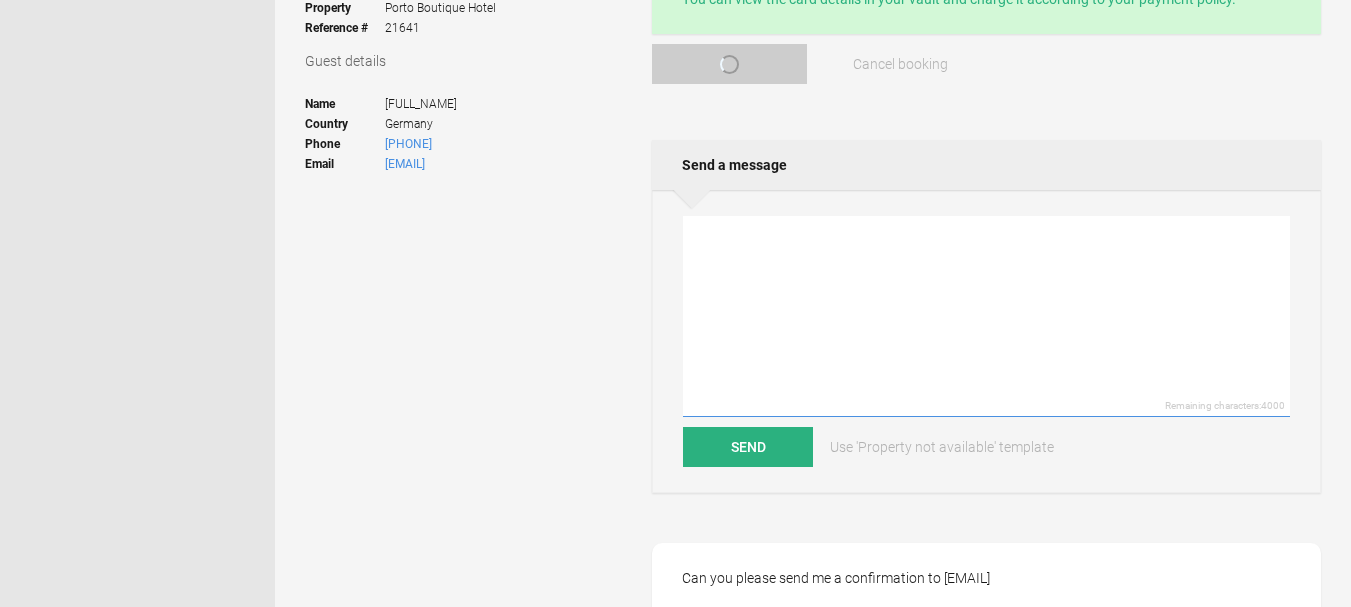 click at bounding box center (986, 316) 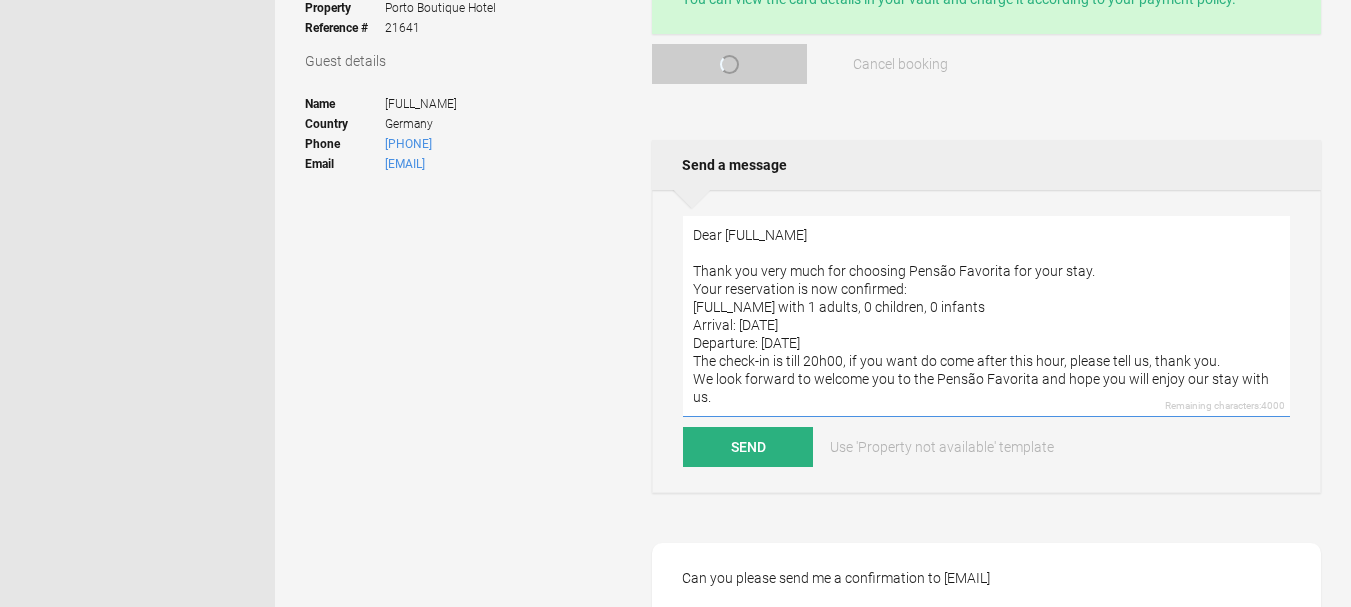 scroll, scrollTop: 61, scrollLeft: 0, axis: vertical 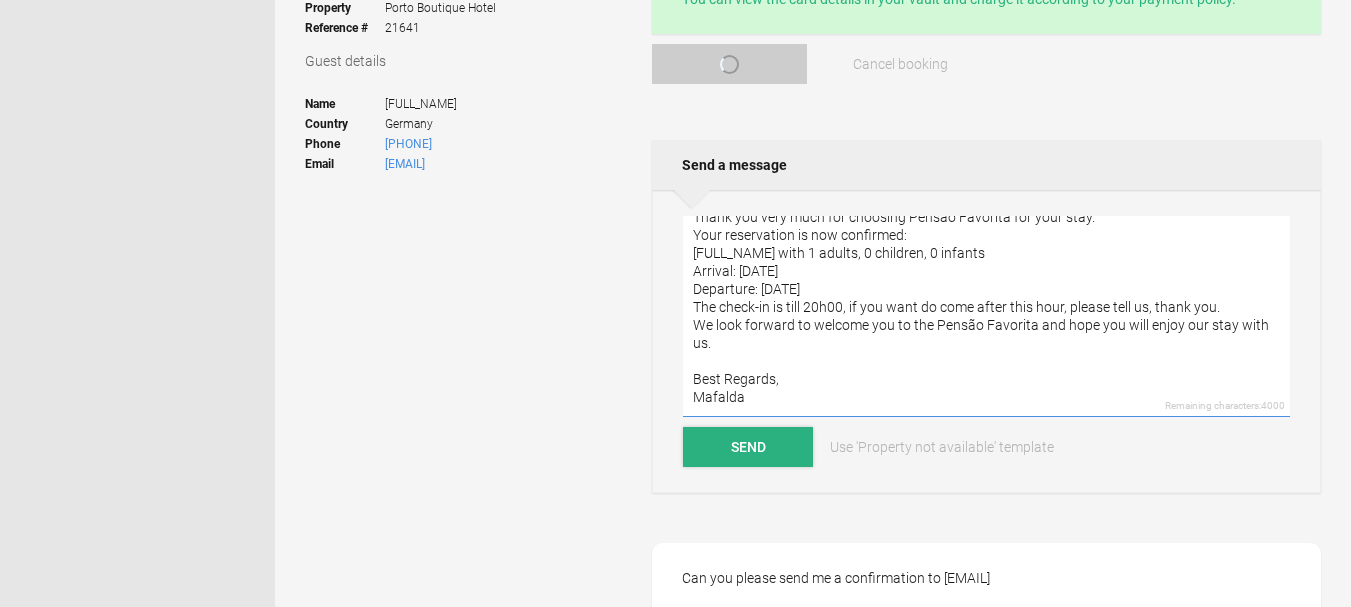 type on "Dear Roland ,
Thank you very much for choosing Pensão Favorita for your stay.
Your reservation  is now confirmed:
Roland Schiff Martini with 1 adults, 0 children, 0 infants
Arrival: 29 October 2025
Departure: 4 November 2025
The check-in is till 20h00, if you want do come after this hour, please tell us, thank you.
We look forward to welcome you to the Pensão Favorita and hope you will enjoy our stay with us.
Best Regards,
Mafalda" 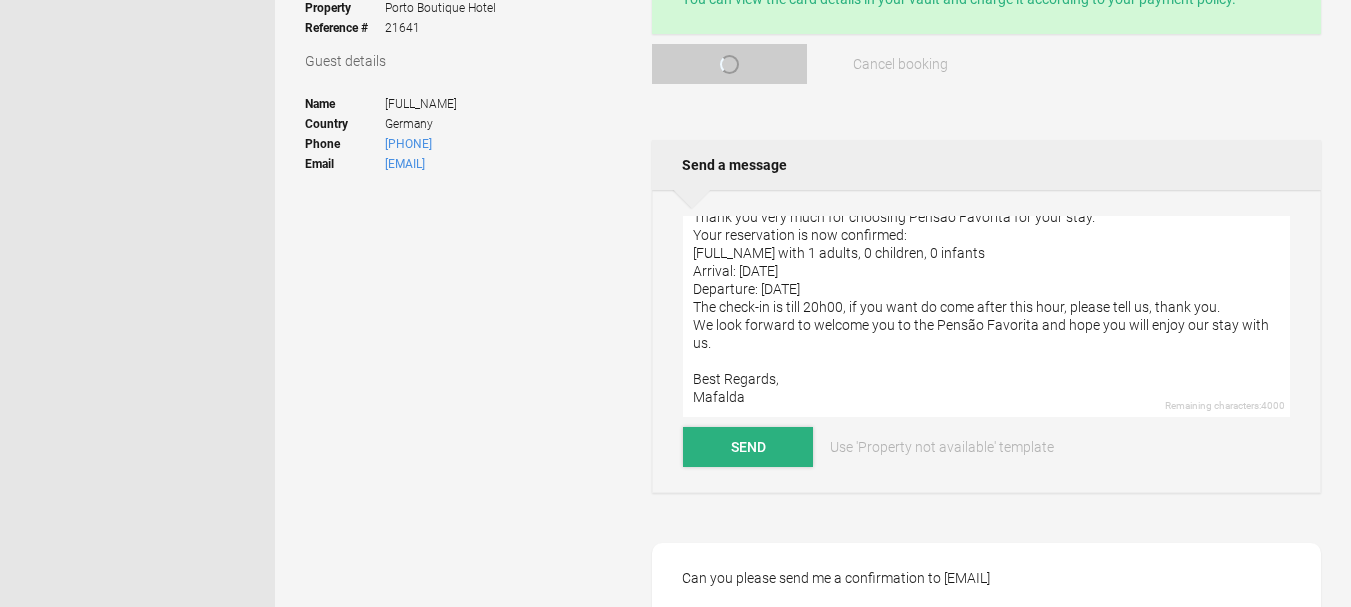click on "Send" at bounding box center (748, 447) 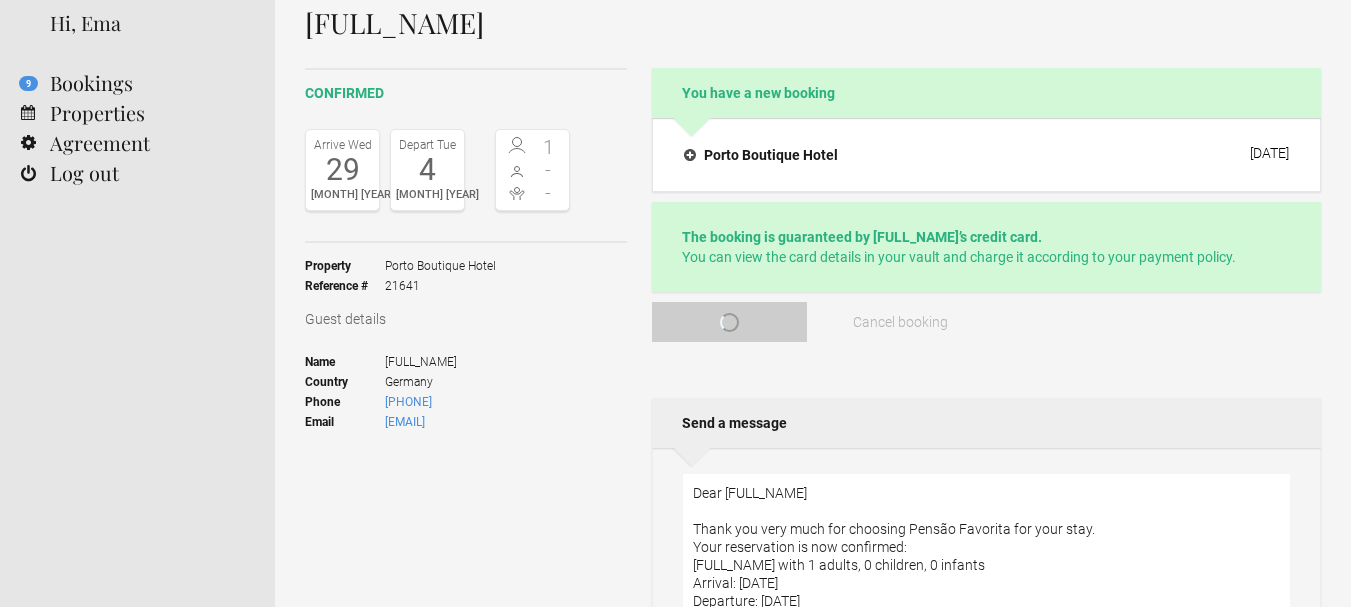 scroll, scrollTop: 76, scrollLeft: 0, axis: vertical 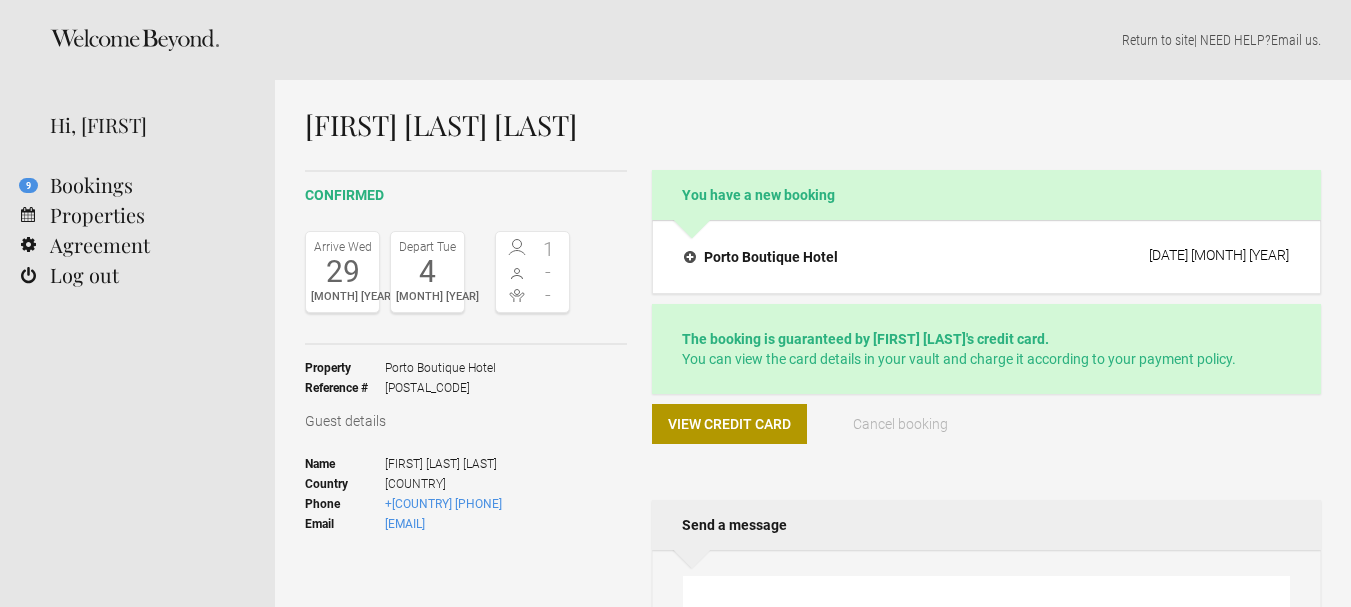 click on "[HOTEL_NAME]
[DATE] [MONTH] [YEAR]
[DATE] [MONTH] [YEAR]  -  [DATE] [MONTH] [YEAR]
6  nights
[ROOM_TYPE]
[PRICE] €
Total  (including VAT & all other taxes)
[PRICE] €
(approx.  [PRICE] € )
Included in the rates
Rates include daily housekeeping, free WiFi and a buffet breakfast.
Payment terms
A valid credit card is required as guarantee to confirm the booking.
Cancellation policy" at bounding box center [986, 257] 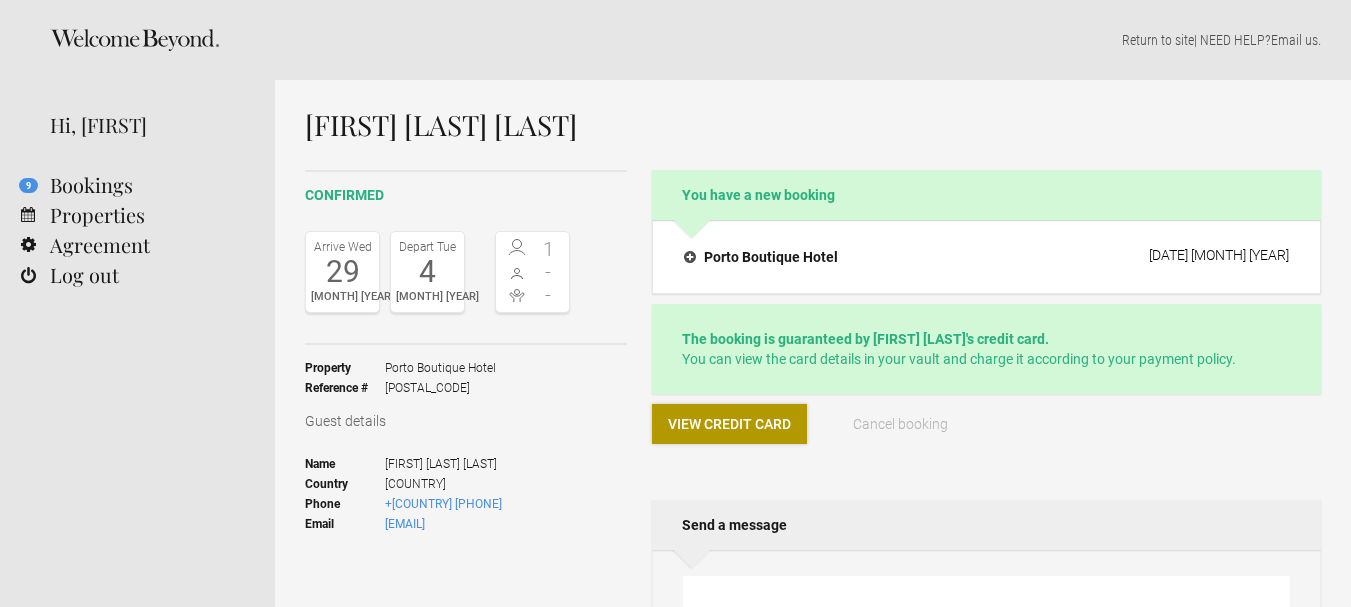 click on "View credit card" at bounding box center [729, 424] 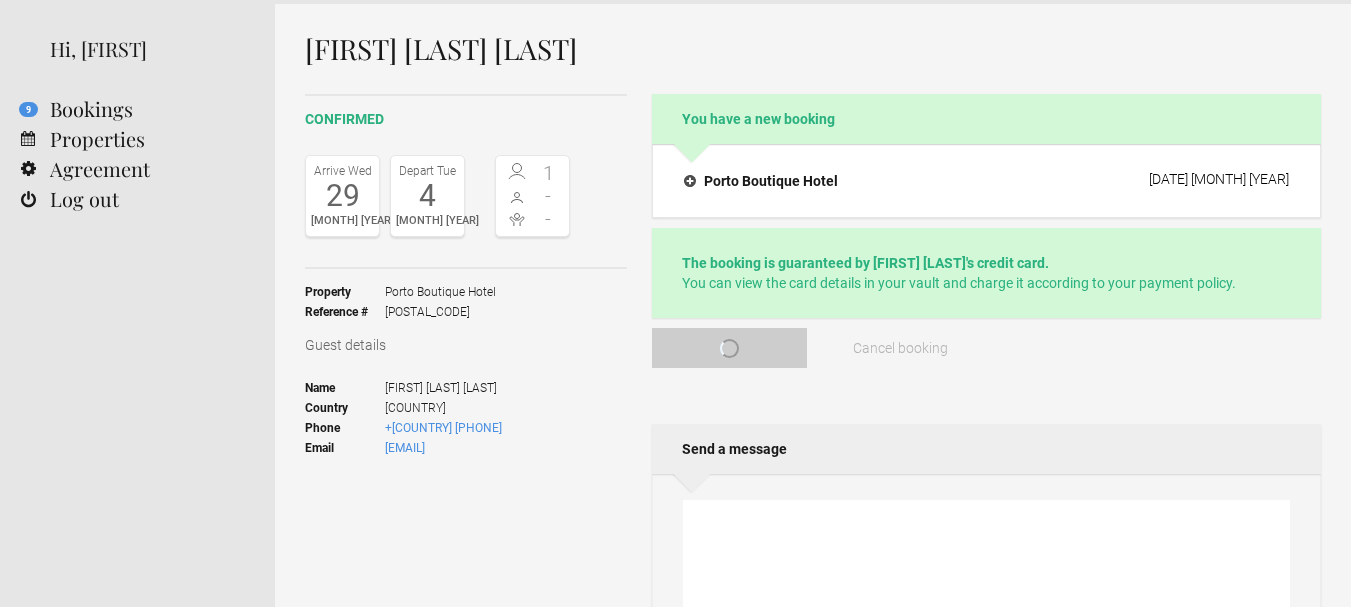 scroll, scrollTop: 0, scrollLeft: 0, axis: both 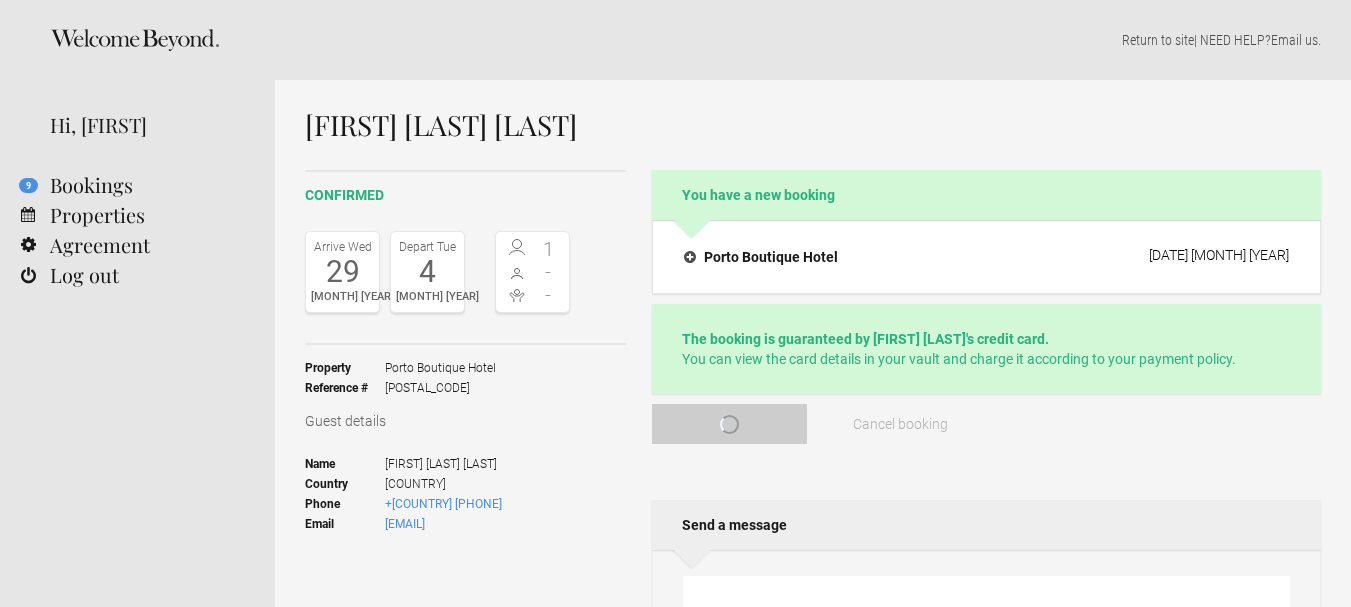 drag, startPoint x: 985, startPoint y: 423, endPoint x: 1342, endPoint y: 201, distance: 420.39624 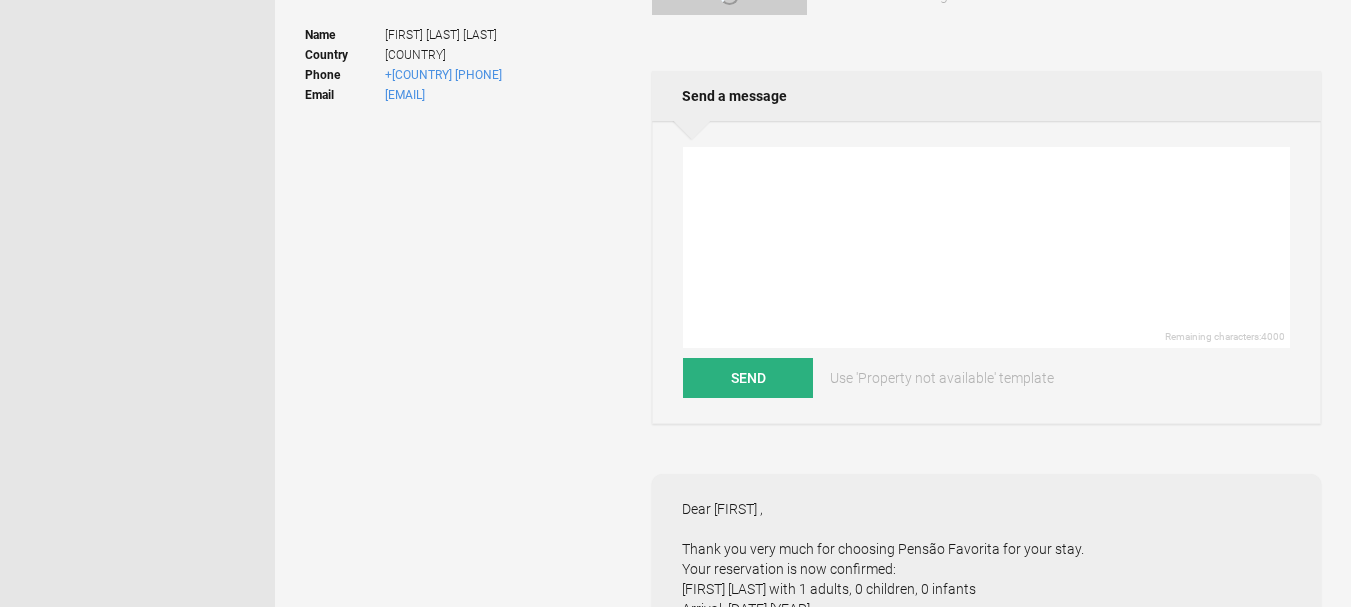 scroll, scrollTop: 454, scrollLeft: 0, axis: vertical 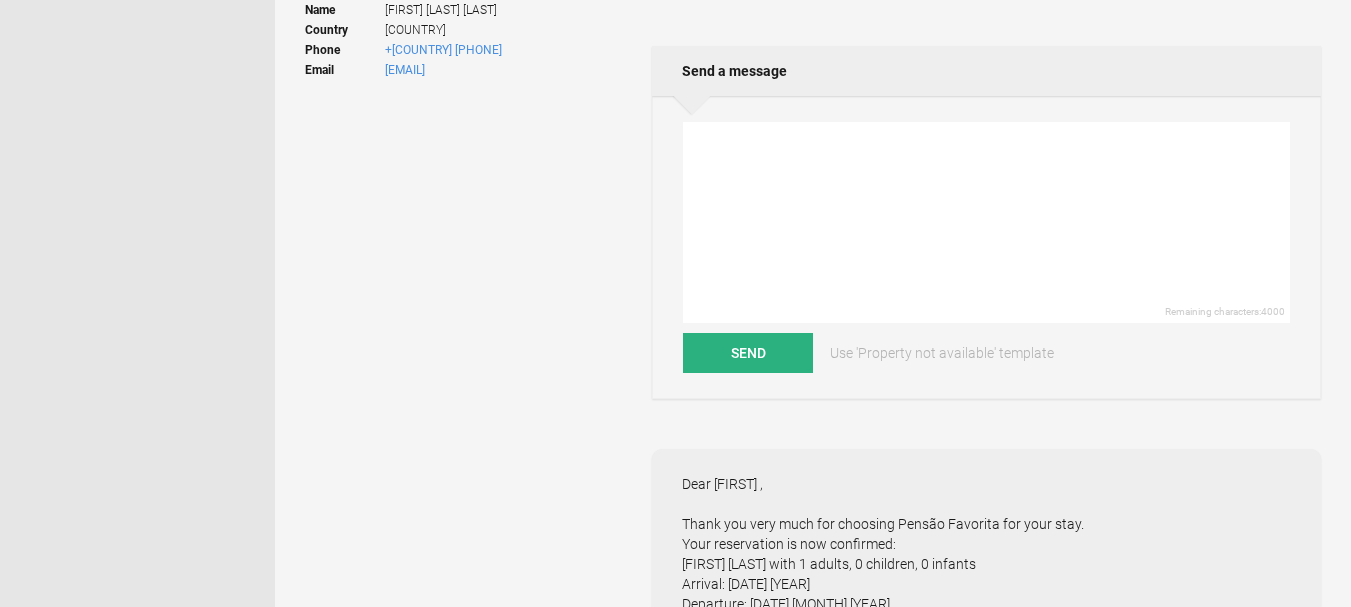 click on "Remaining characters:  4000
Send
Use 'Property not available' template" at bounding box center (986, 247) 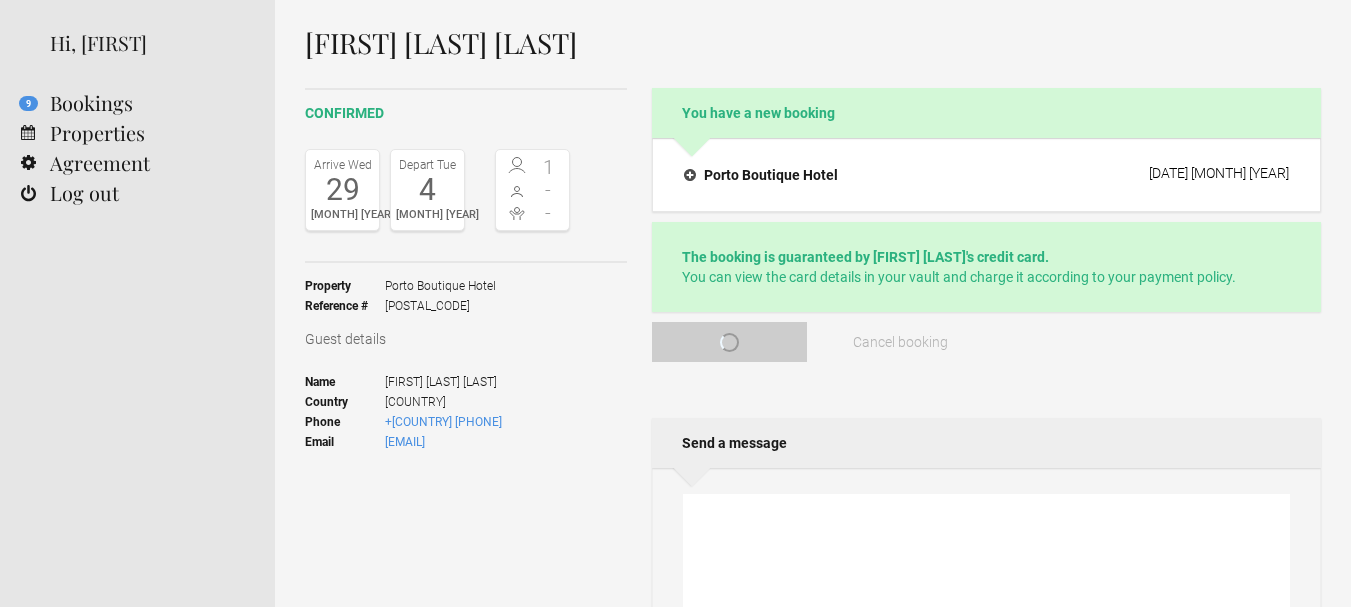 scroll, scrollTop: 0, scrollLeft: 0, axis: both 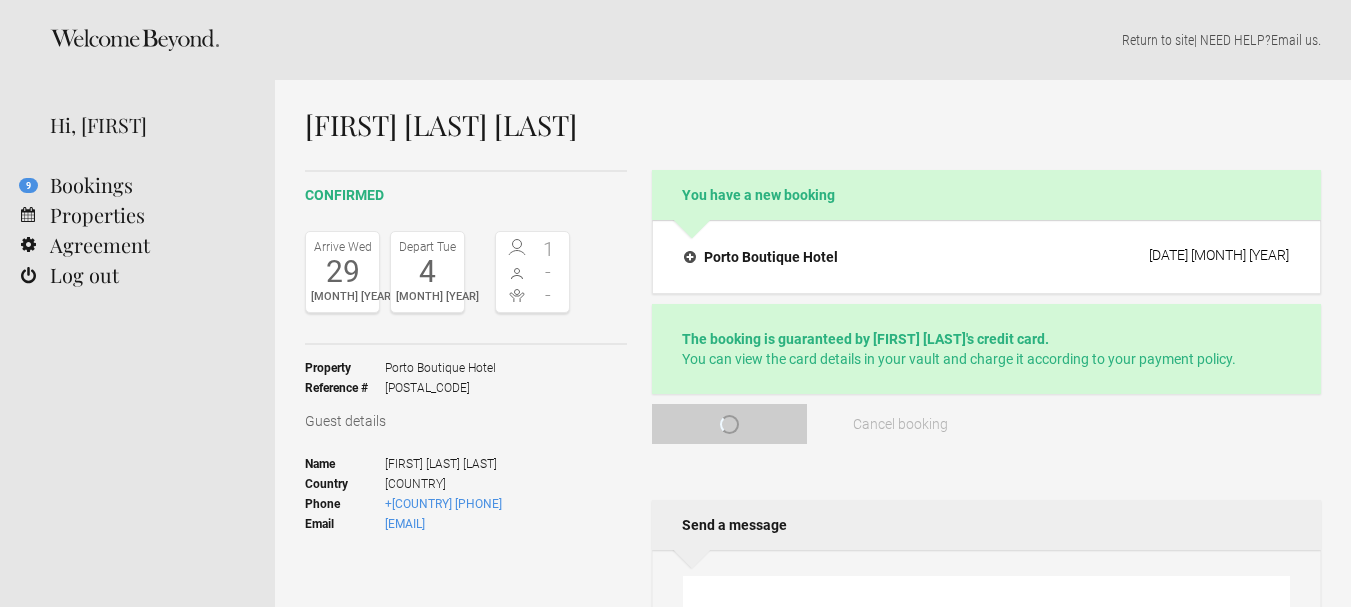 click on "The booking is guaranteed by [NAME] [LASTNAME]’s credit card." at bounding box center (865, 339) 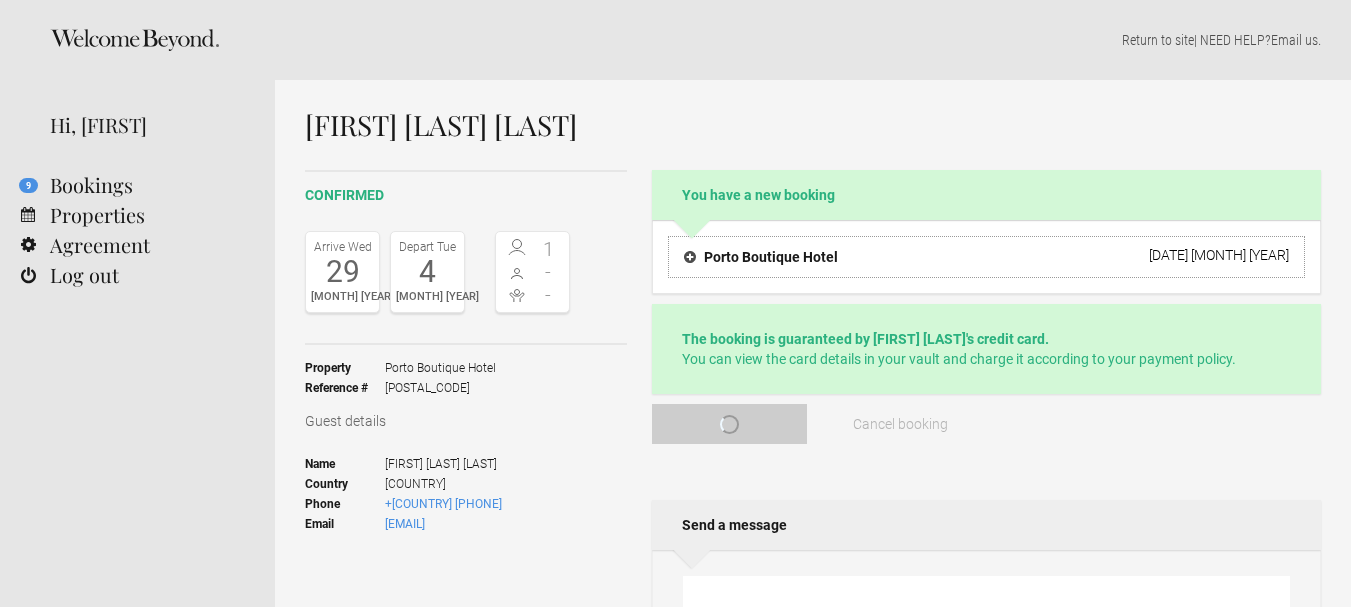 click on "Porto Boutique Hotel
4 July 2025" at bounding box center [986, 257] 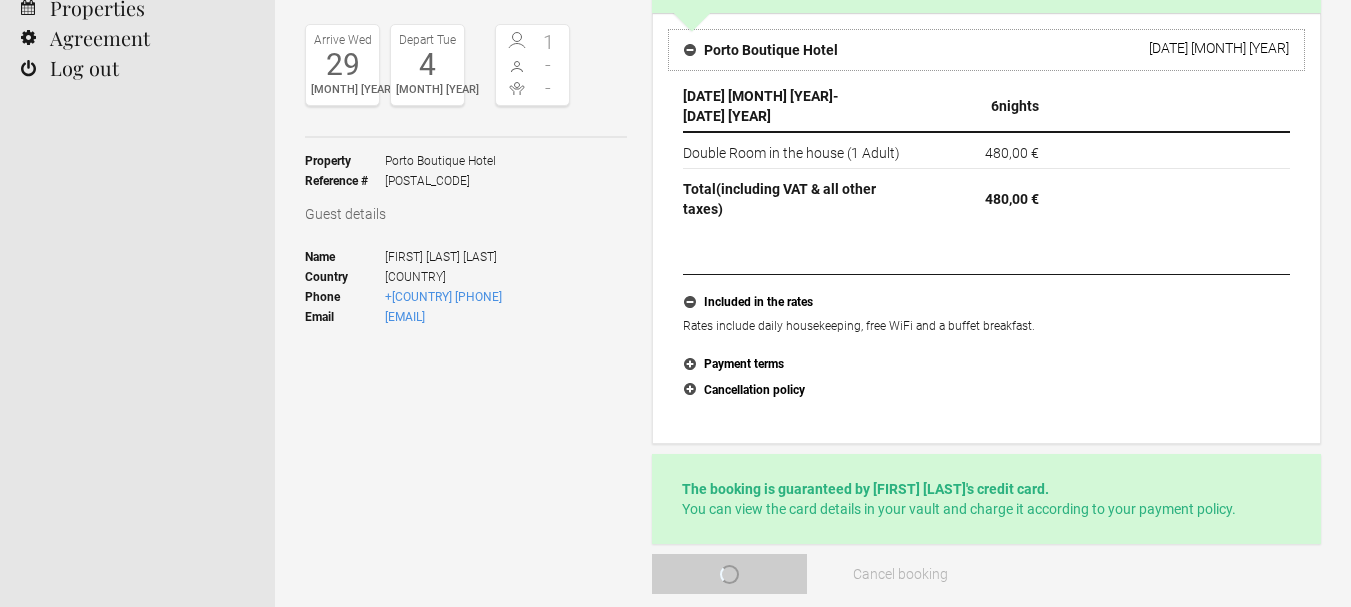 scroll, scrollTop: 172, scrollLeft: 0, axis: vertical 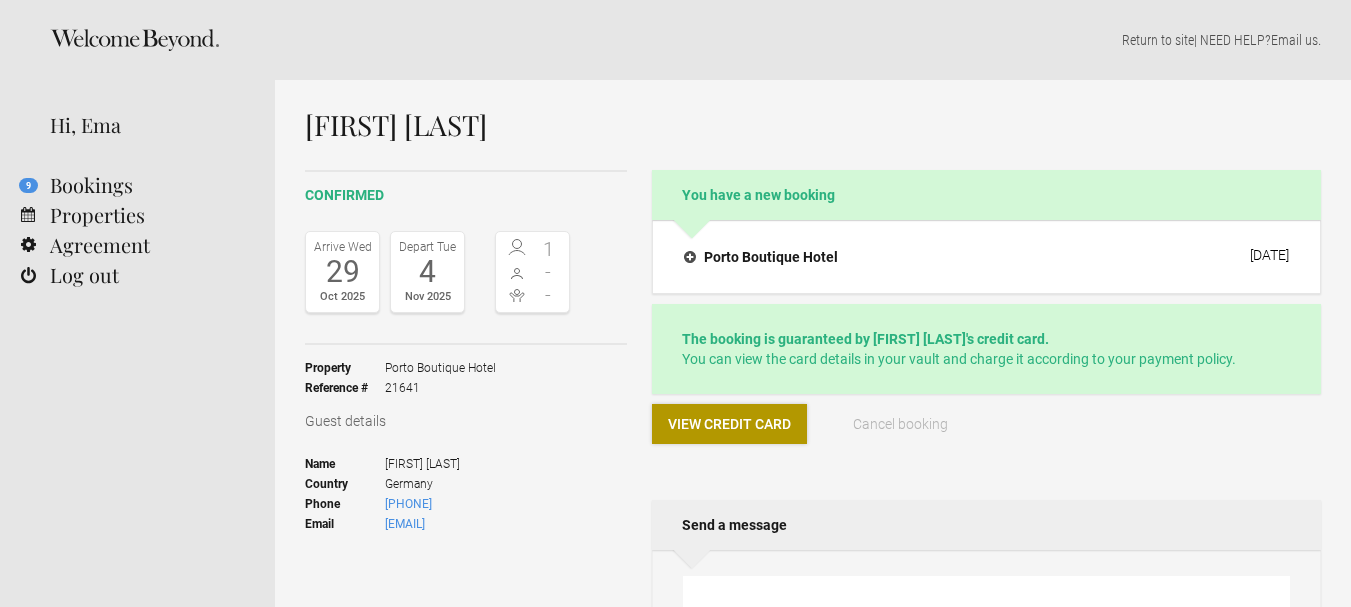 click on "View credit card" at bounding box center [729, 424] 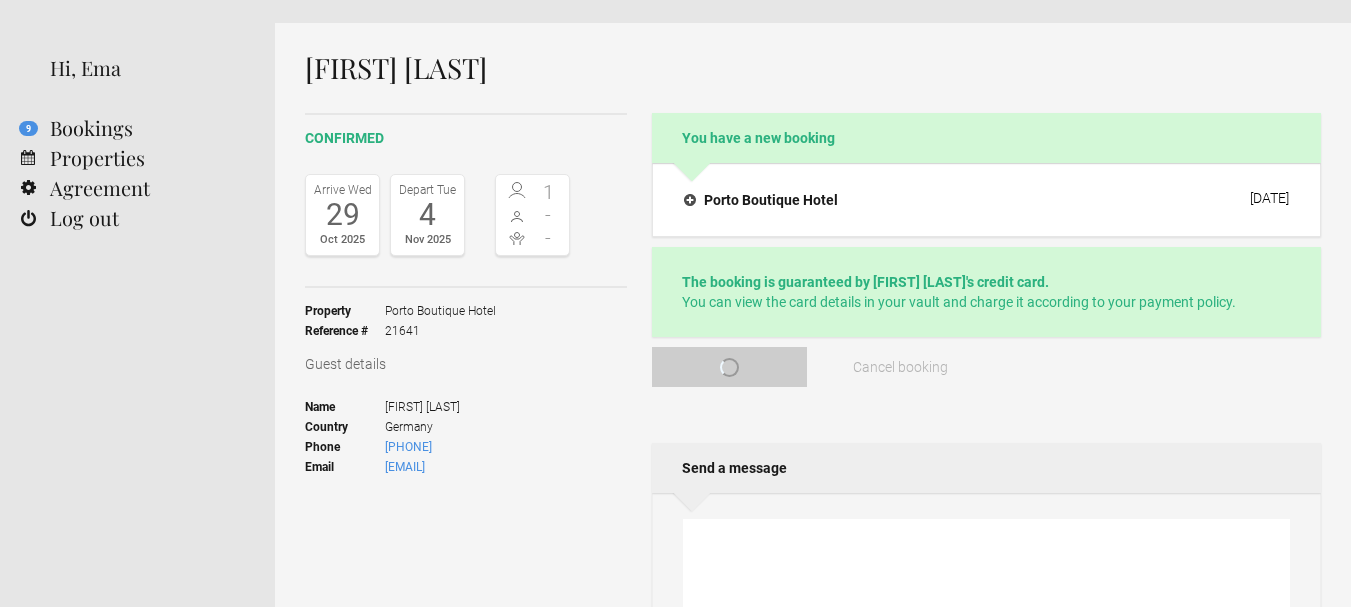 scroll, scrollTop: 95, scrollLeft: 0, axis: vertical 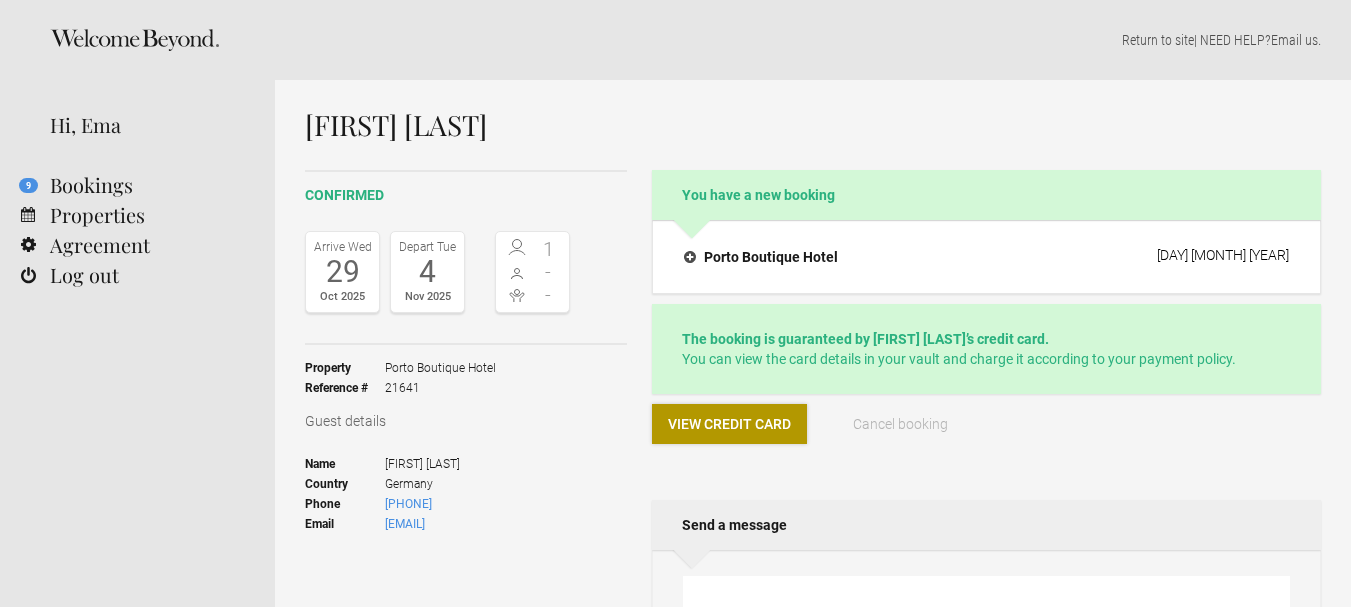 click on "View credit card" at bounding box center [729, 424] 